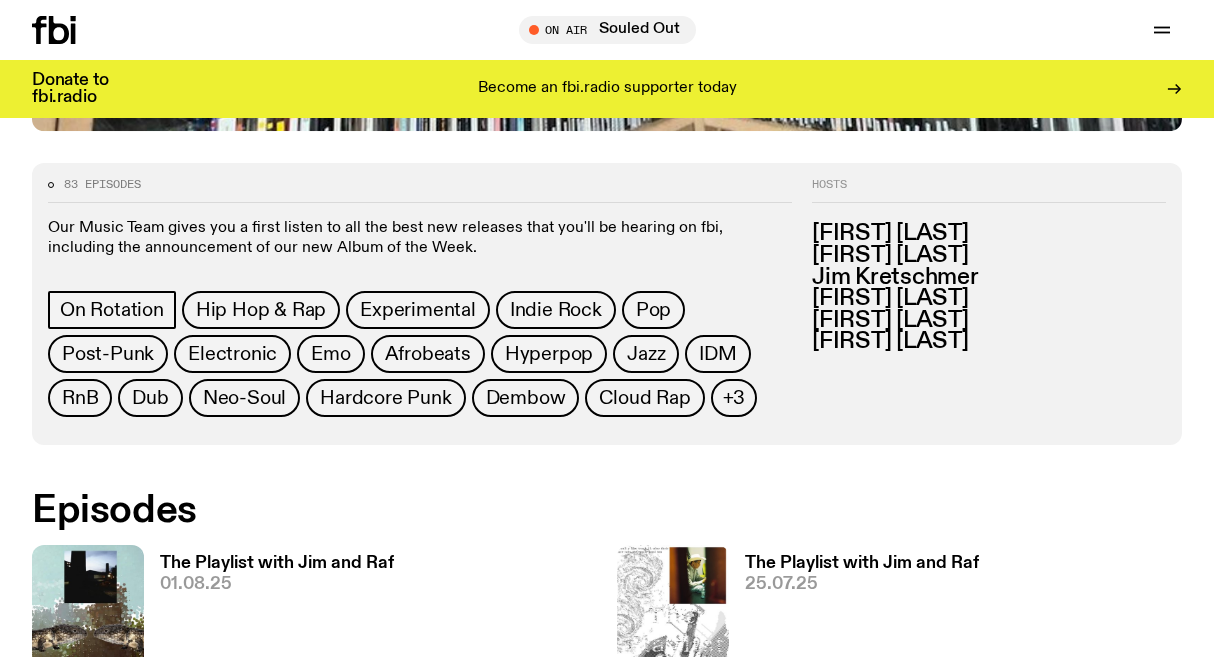 scroll, scrollTop: 0, scrollLeft: 0, axis: both 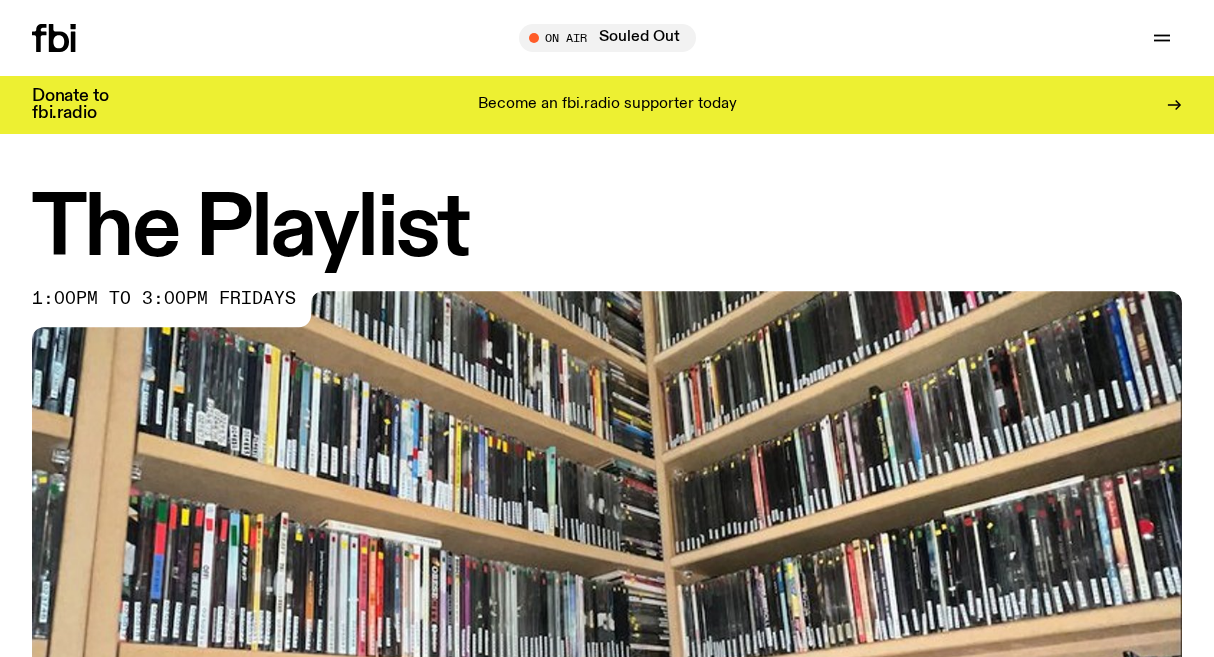 click 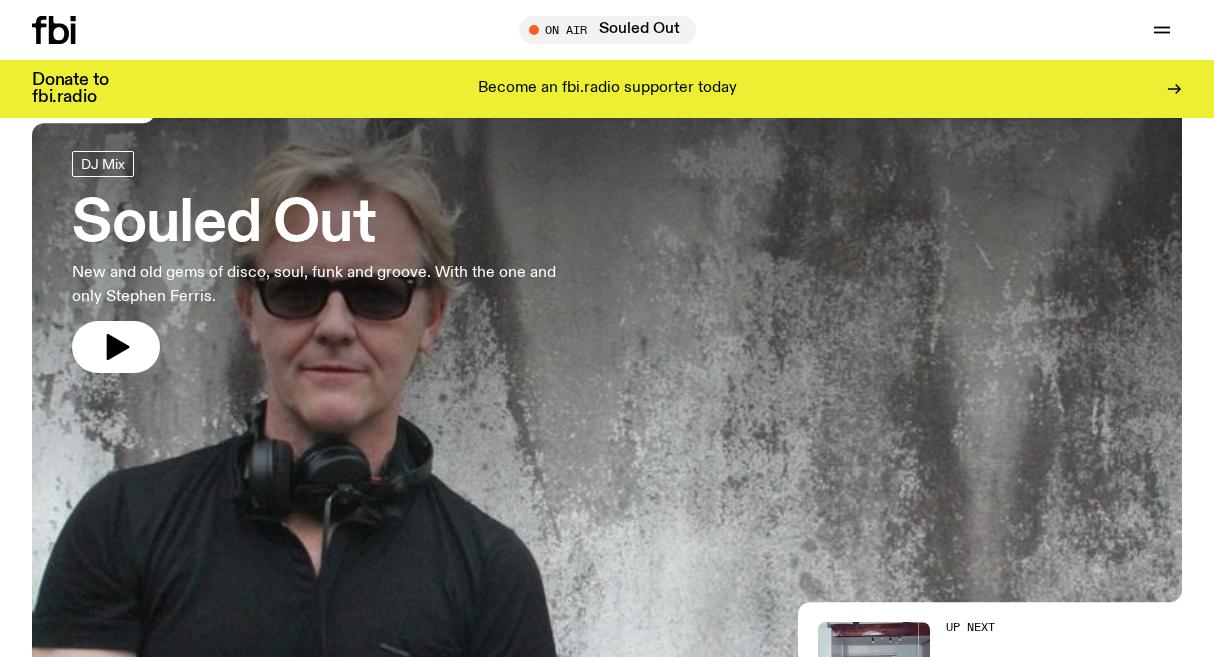 scroll, scrollTop: 81, scrollLeft: 0, axis: vertical 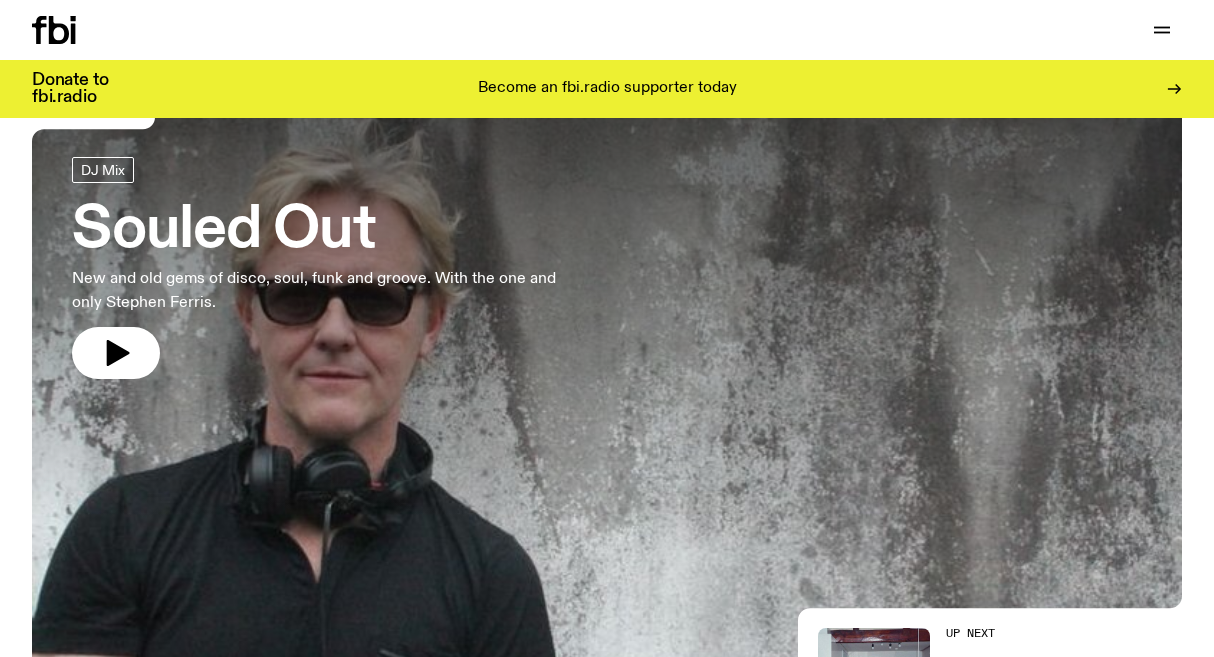 click on "Souled Out" at bounding box center [328, 231] 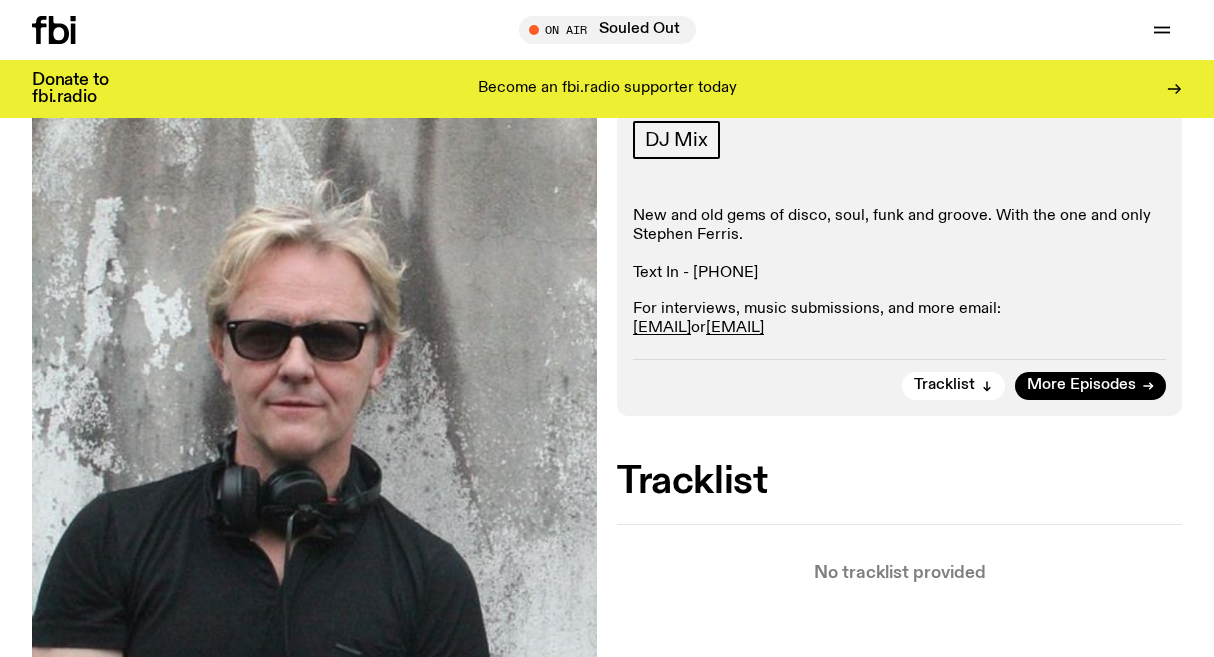 scroll, scrollTop: 296, scrollLeft: 0, axis: vertical 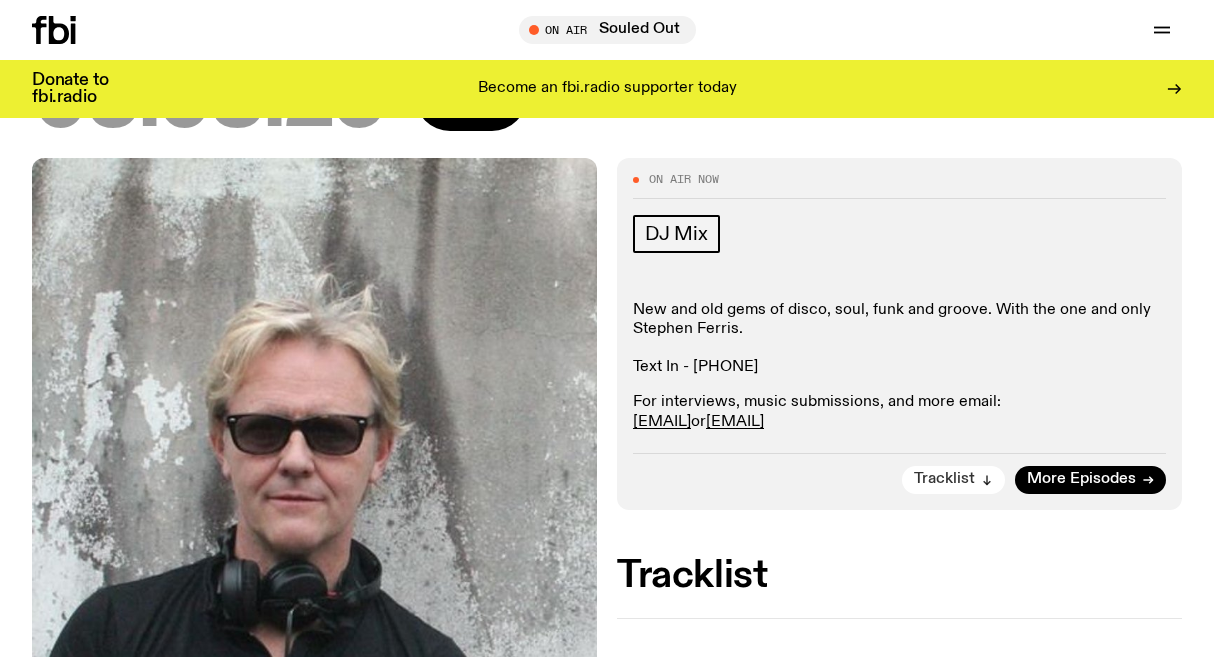 click on "Tracklist" 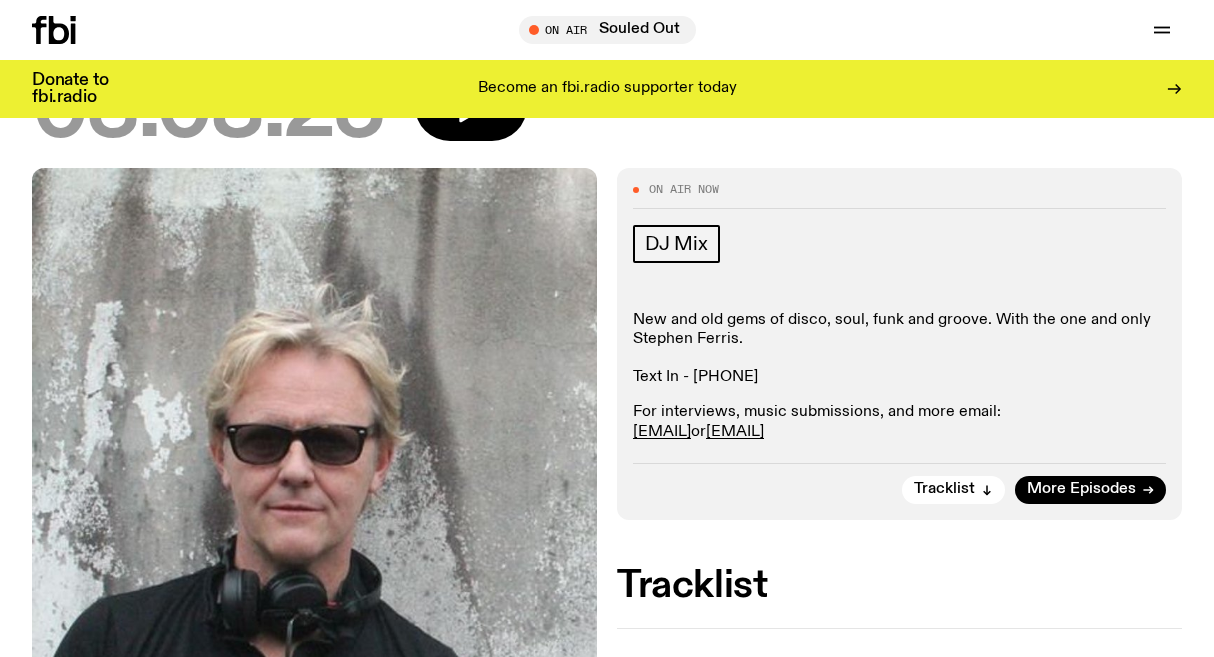 scroll, scrollTop: 174, scrollLeft: 0, axis: vertical 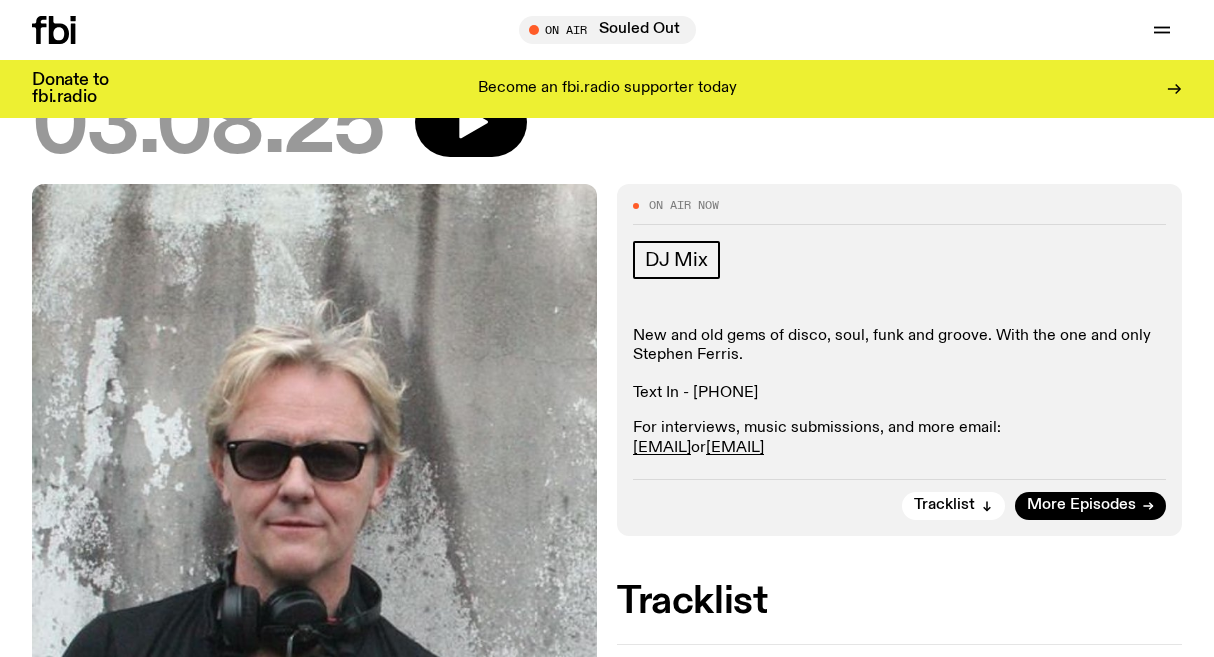 click on "On Air Now  DJ Mix New and old gems of disco, soul, funk and groove. With the one and only [FIRST] [LAST]. Text In - [PHONE] For interviews, music submissions, and more email: [EMAIL]  or  [EMAIL] Tracklist More Episodes" at bounding box center [899, 360] 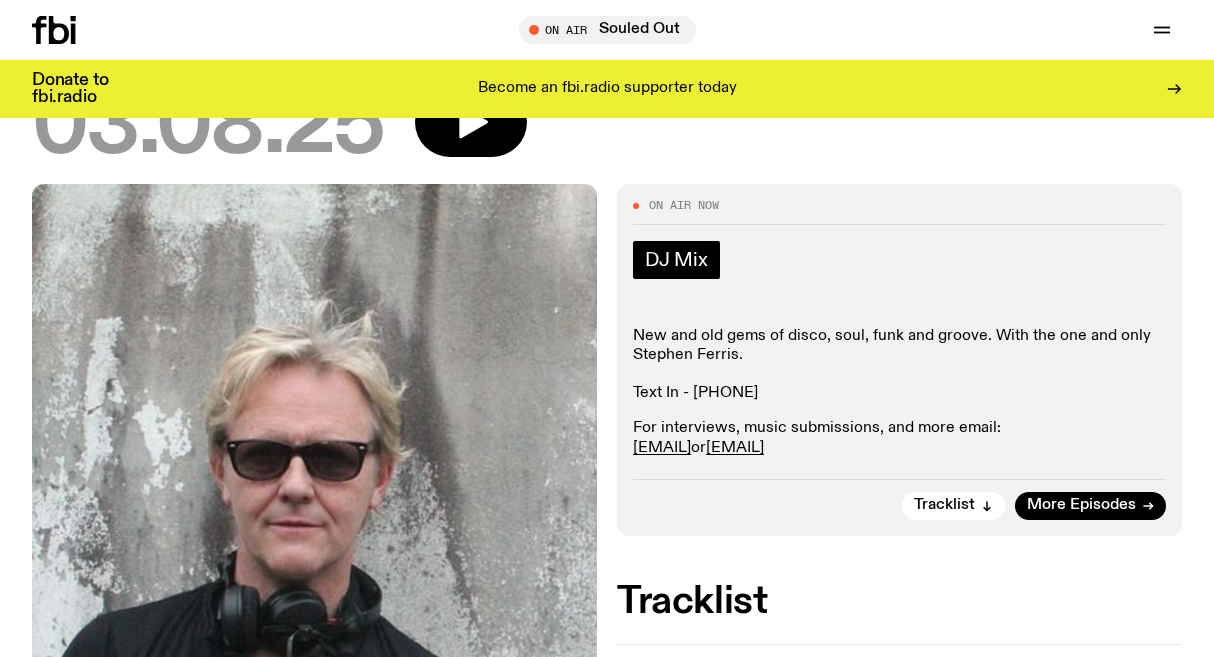 click on "DJ Mix" at bounding box center (676, 260) 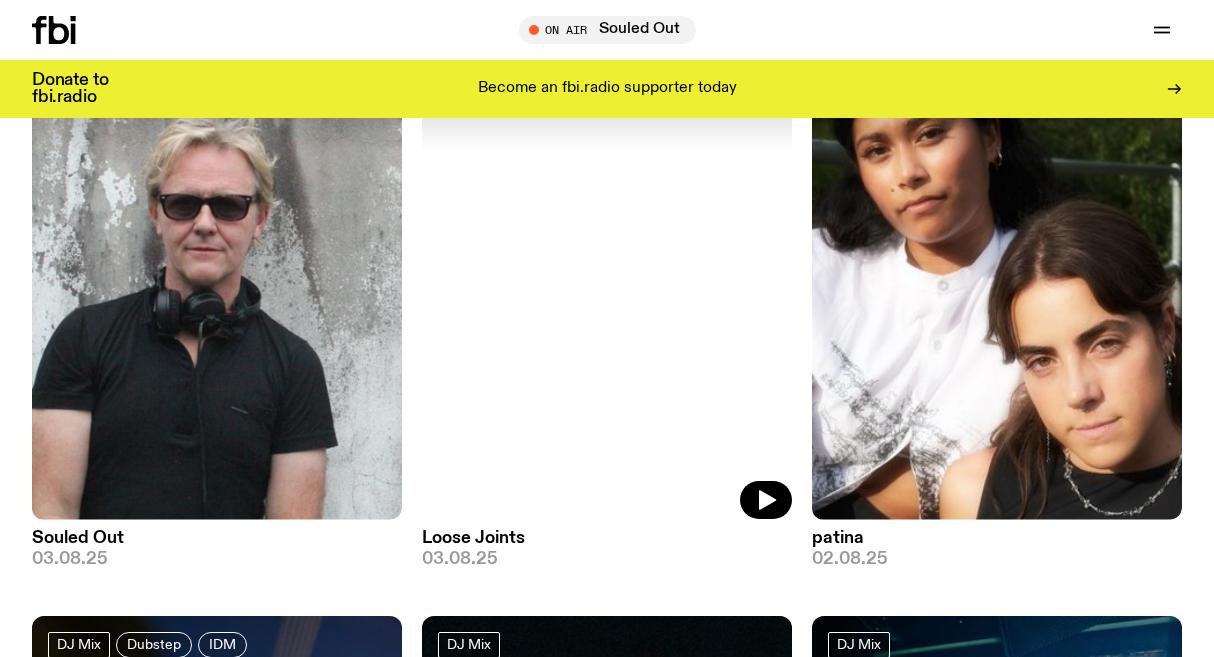 scroll, scrollTop: 263, scrollLeft: 0, axis: vertical 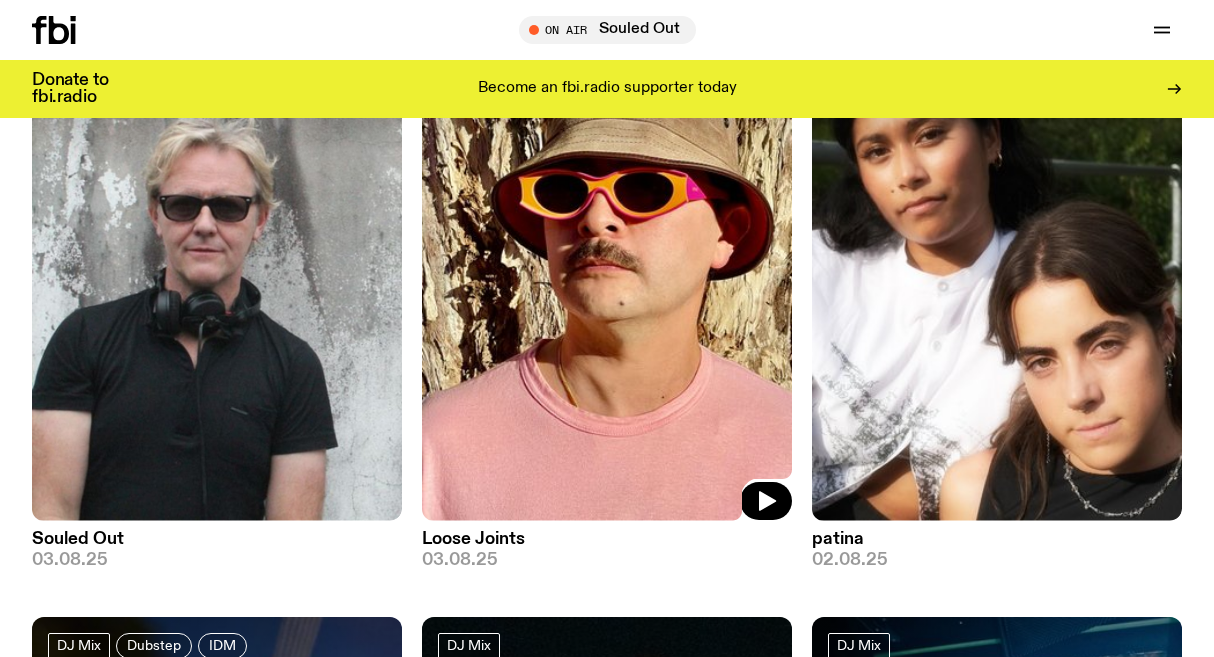 click 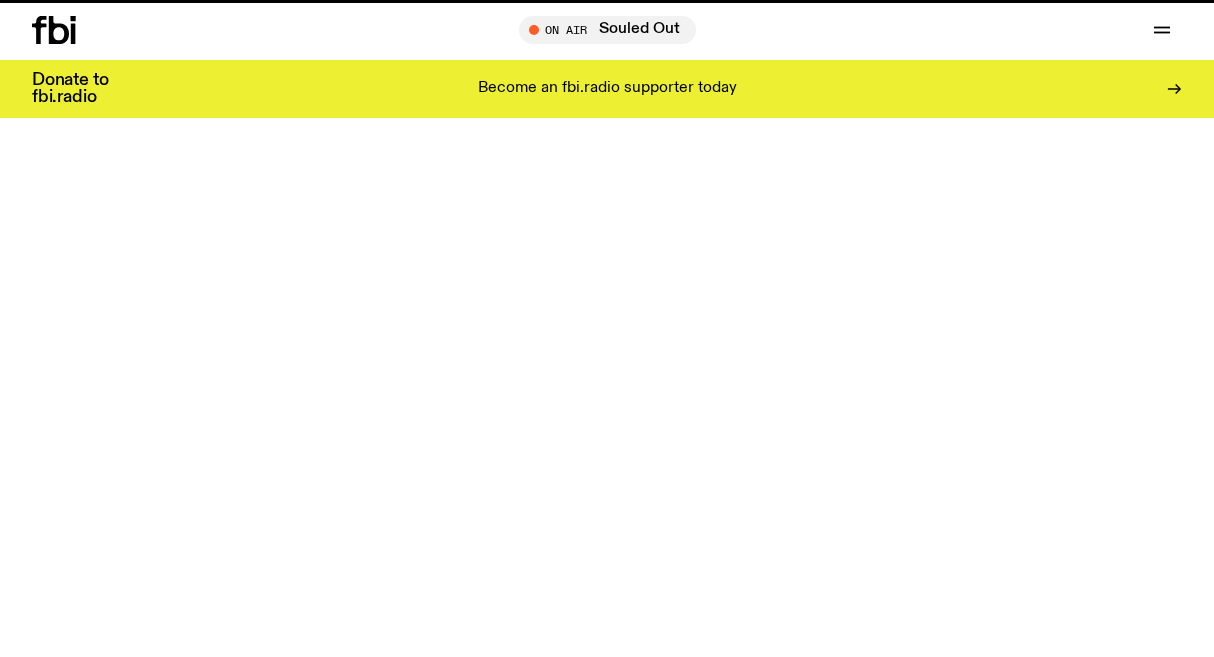 scroll, scrollTop: 0, scrollLeft: 0, axis: both 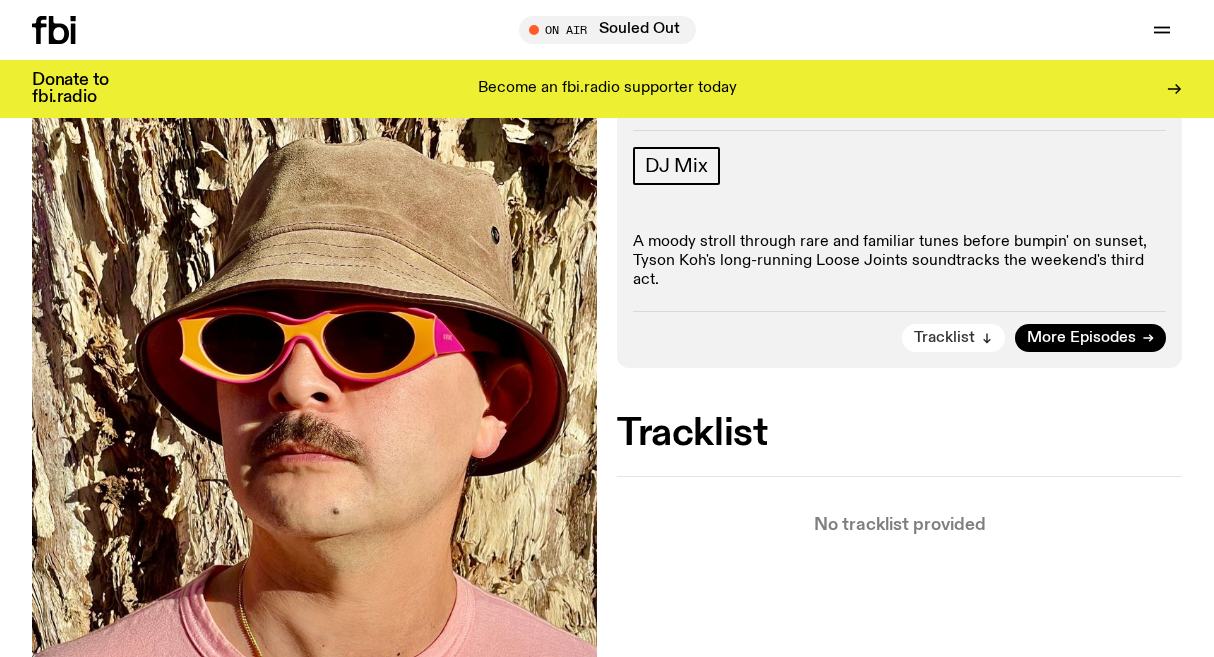 click on "Tracklist" at bounding box center [953, 338] 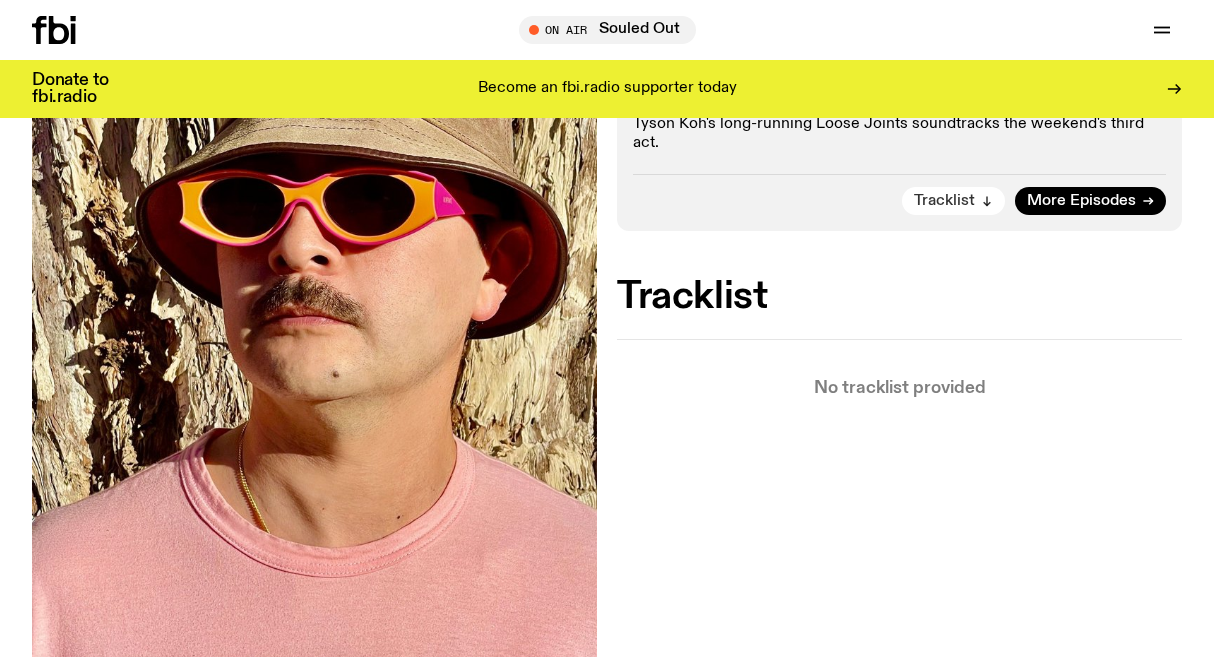 scroll, scrollTop: 190, scrollLeft: 0, axis: vertical 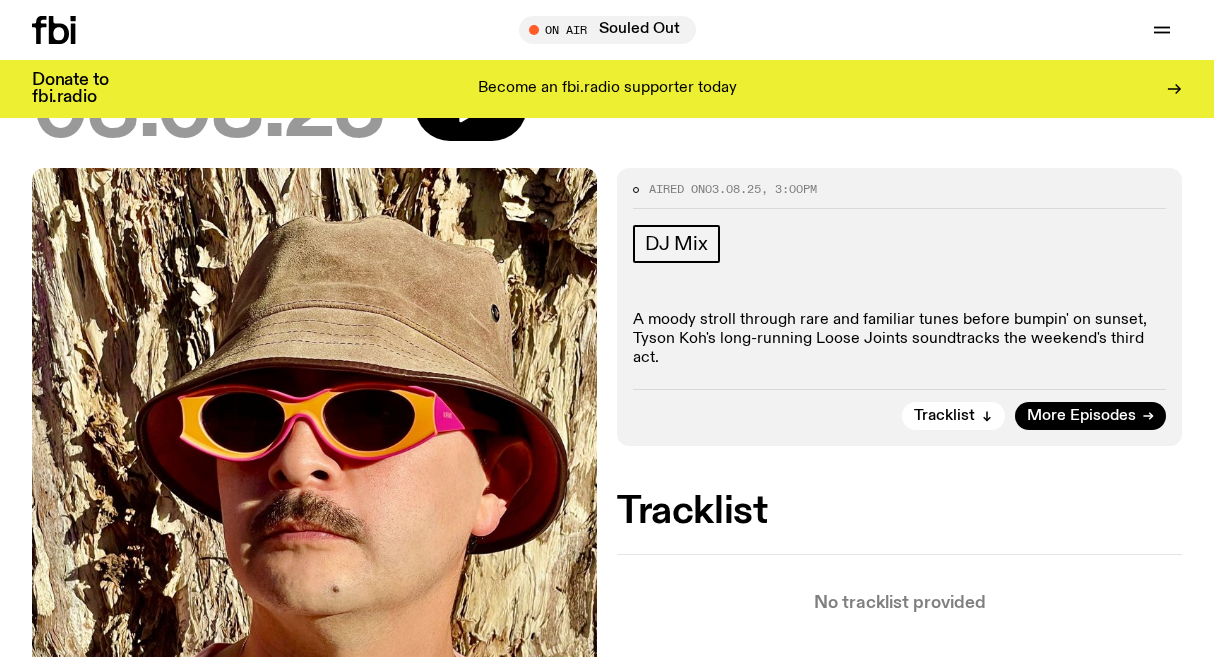 click on "A moody stroll through rare and familiar tunes before bumpin' on sunset, Tyson Koh's long-running Loose Joints soundtracks the weekend's third act." 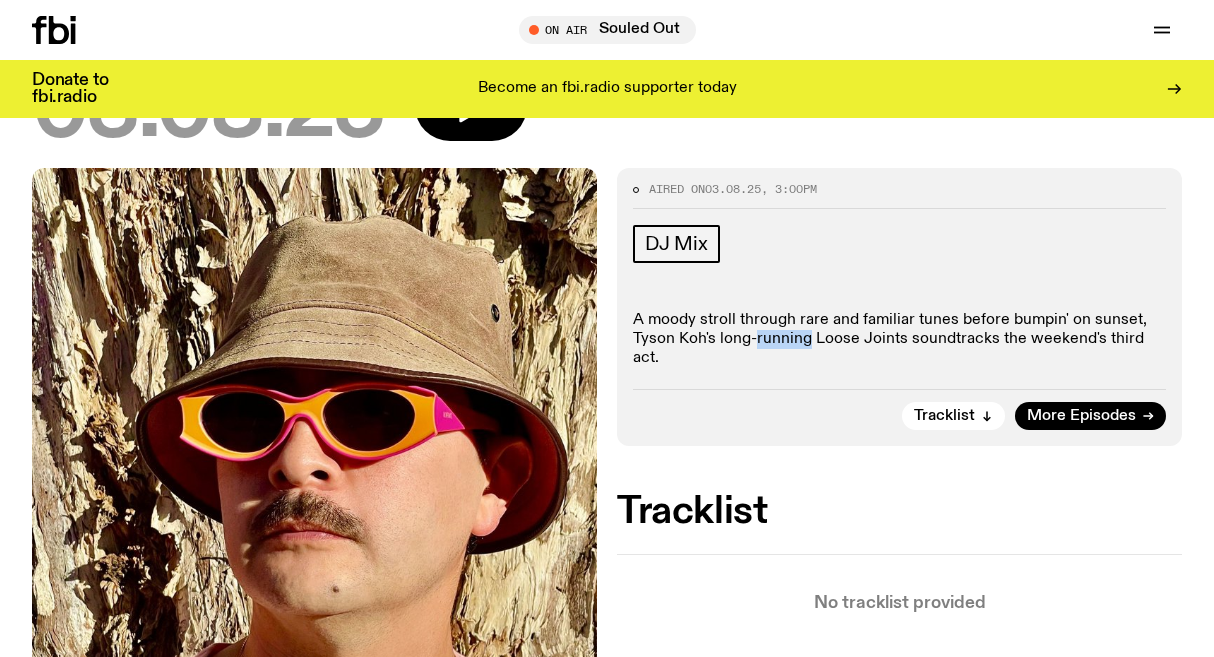 click on "A moody stroll through rare and familiar tunes before bumpin' on sunset, Tyson Koh's long-running Loose Joints soundtracks the weekend's third act." 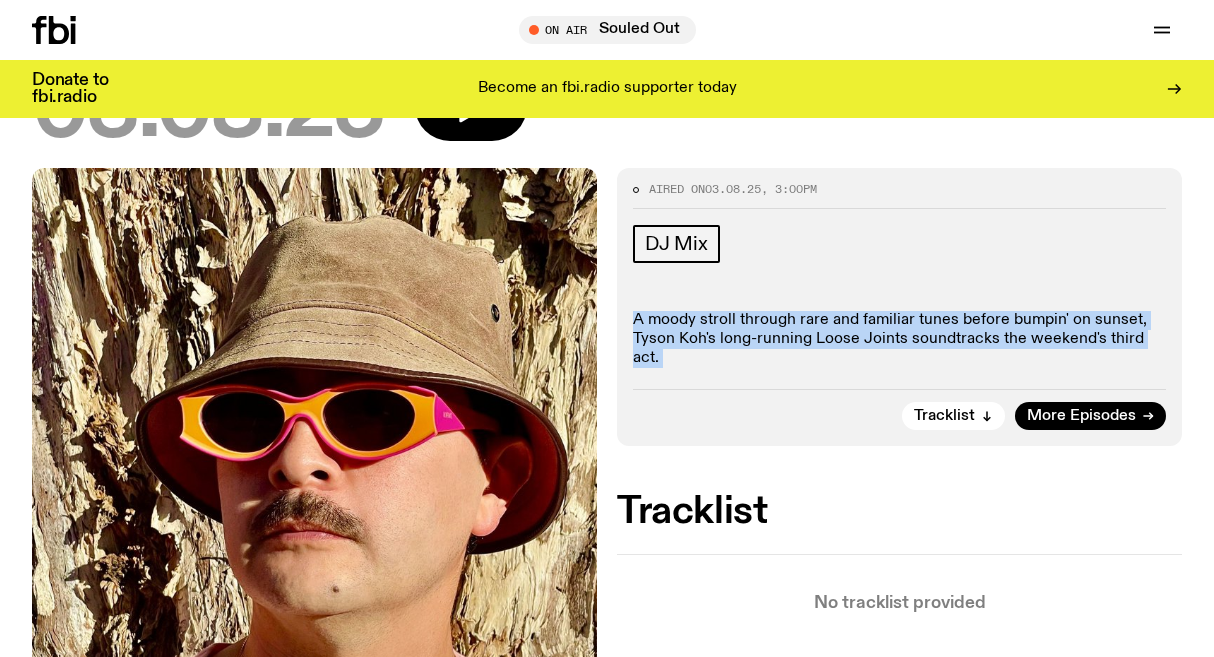 click on "A moody stroll through rare and familiar tunes before bumpin' on sunset, Tyson Koh's long-running Loose Joints soundtracks the weekend's third act." 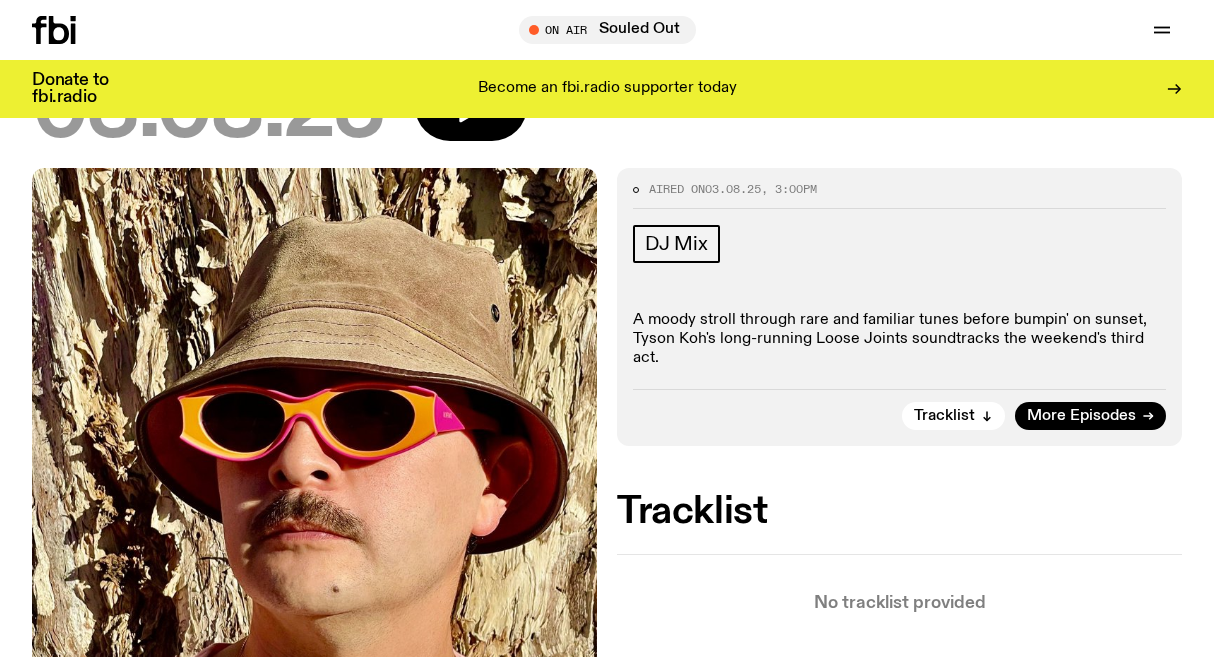 click on "DJ Mix A moody stroll through rare and familiar tunes before bumpin' on sunset, [FIRST] [LAST]'s long-running Loose Joints soundtracks the weekend's third act." at bounding box center [899, 297] 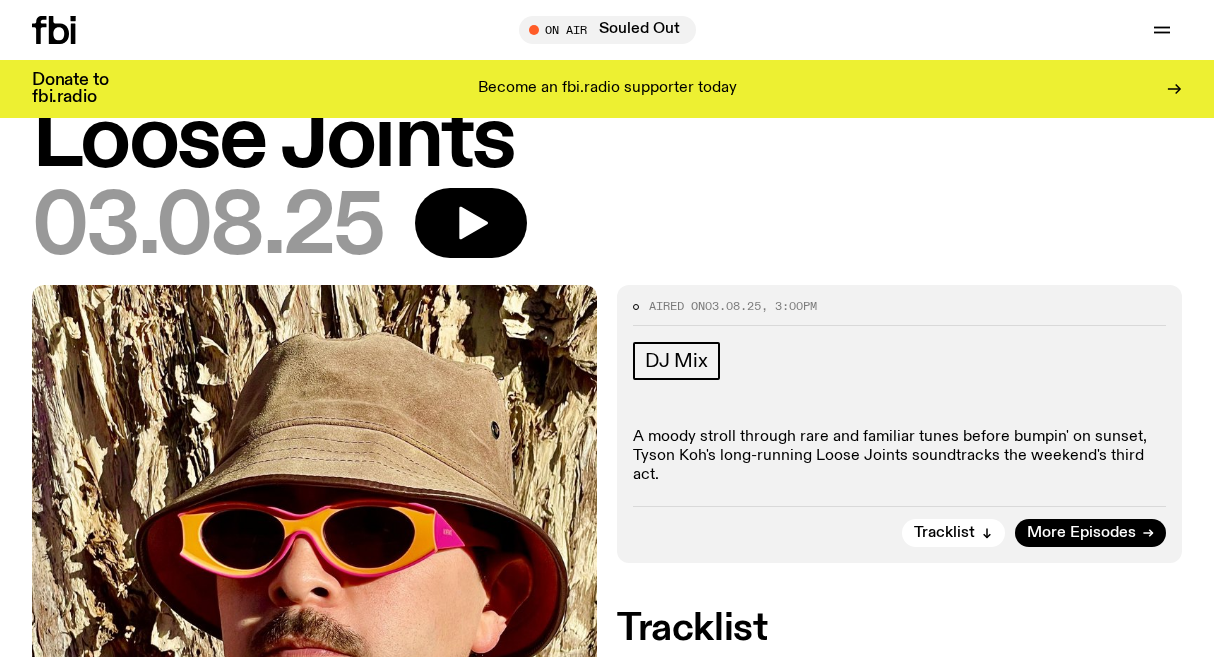 scroll, scrollTop: 38, scrollLeft: 0, axis: vertical 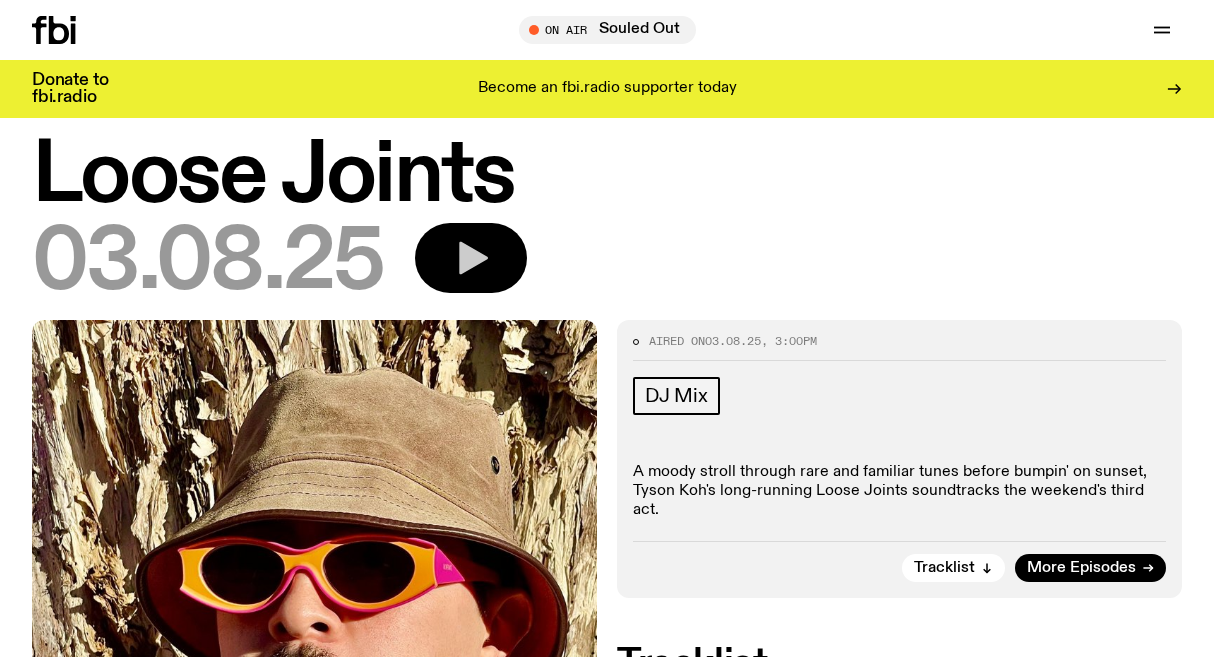 click 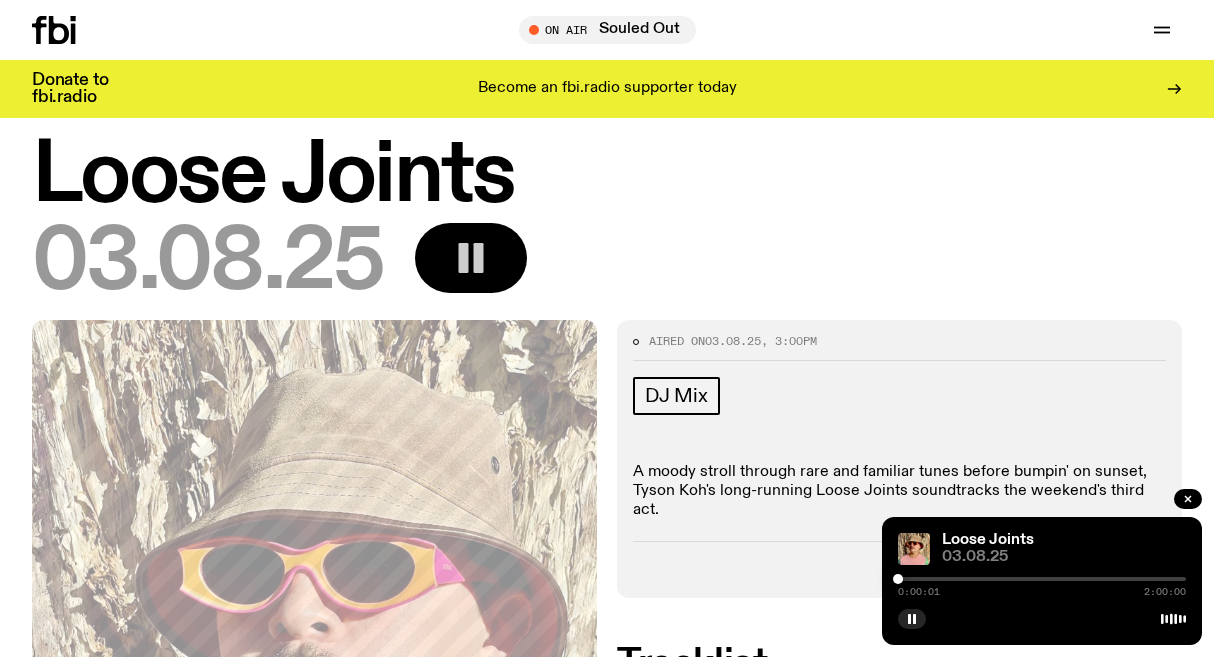 click on "0:00:01 2:00:00" at bounding box center (1042, 585) 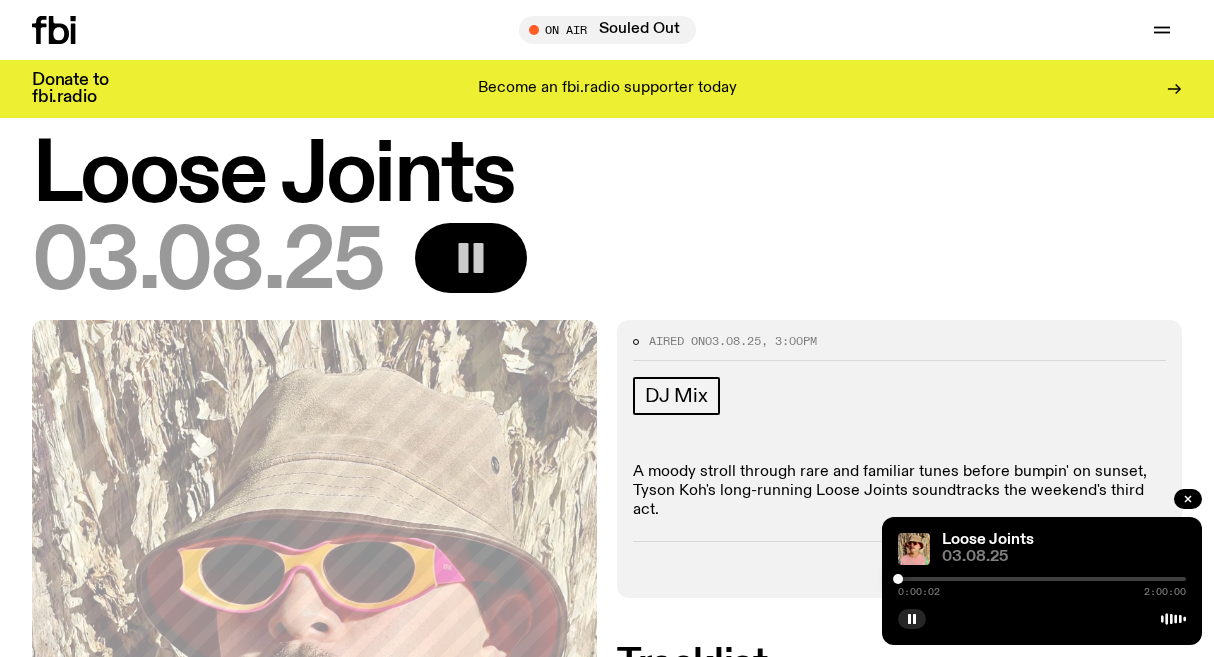click at bounding box center (1042, 579) 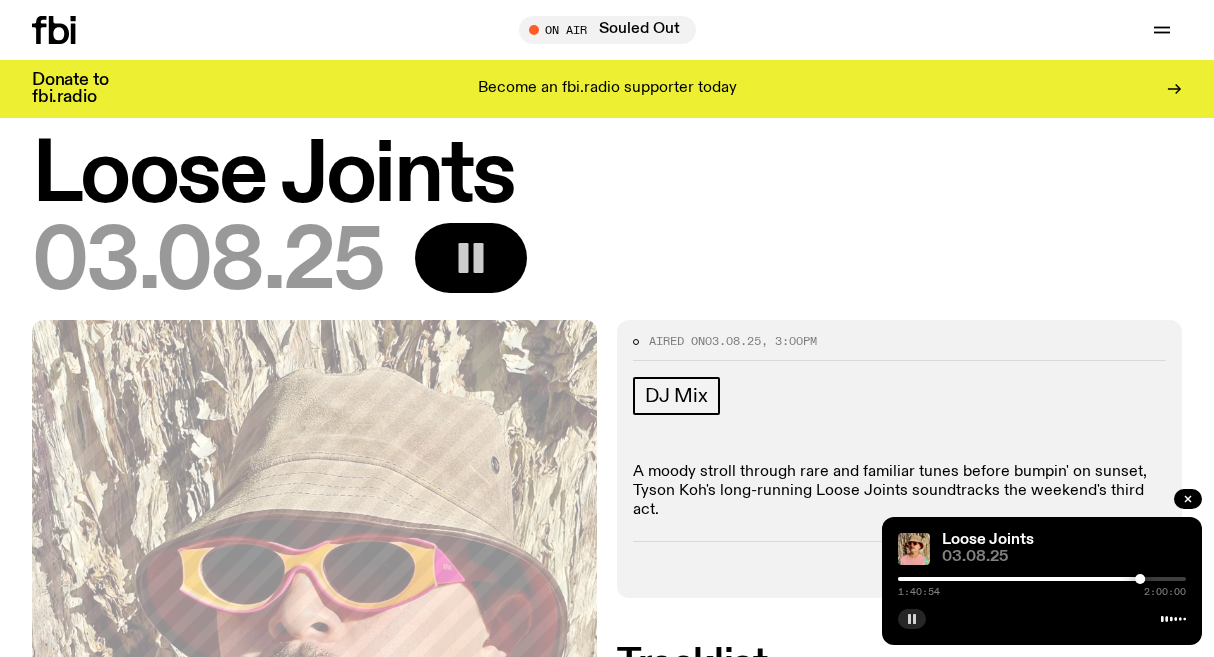 click 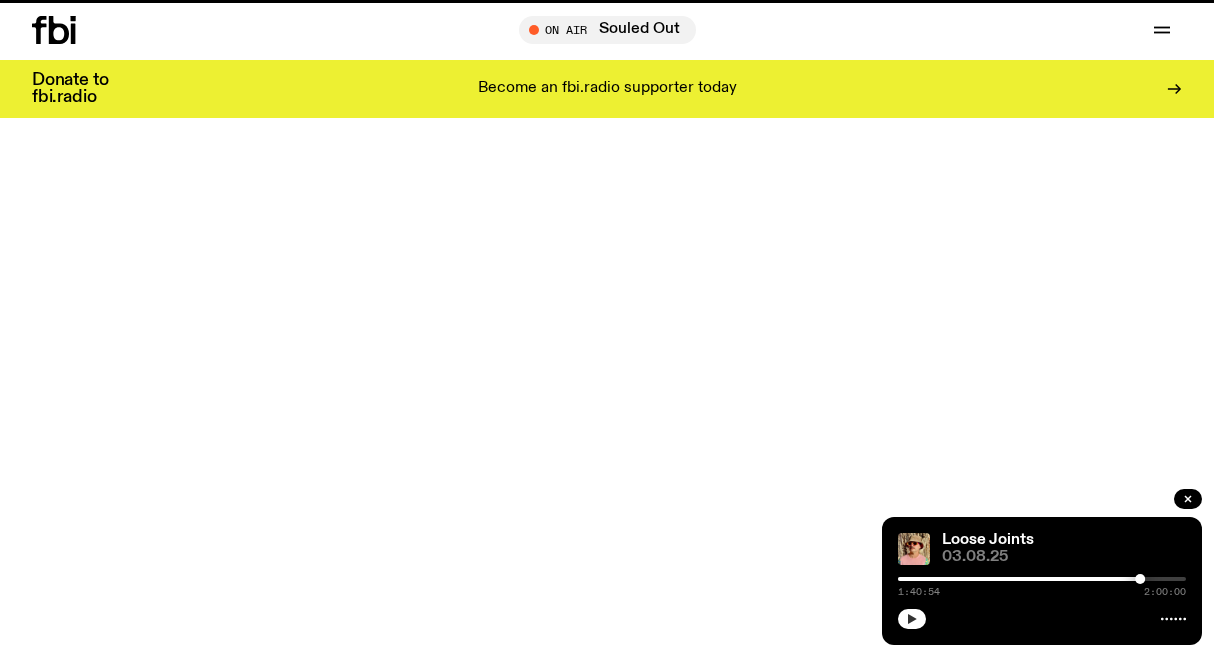 scroll, scrollTop: 263, scrollLeft: 0, axis: vertical 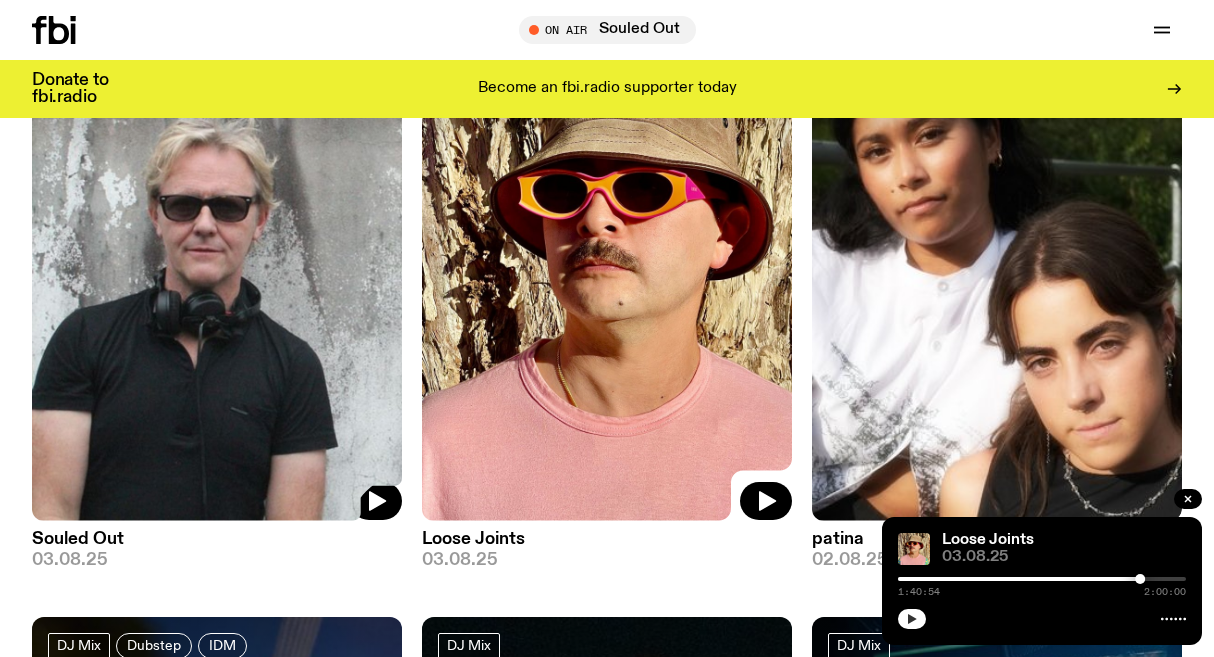 click 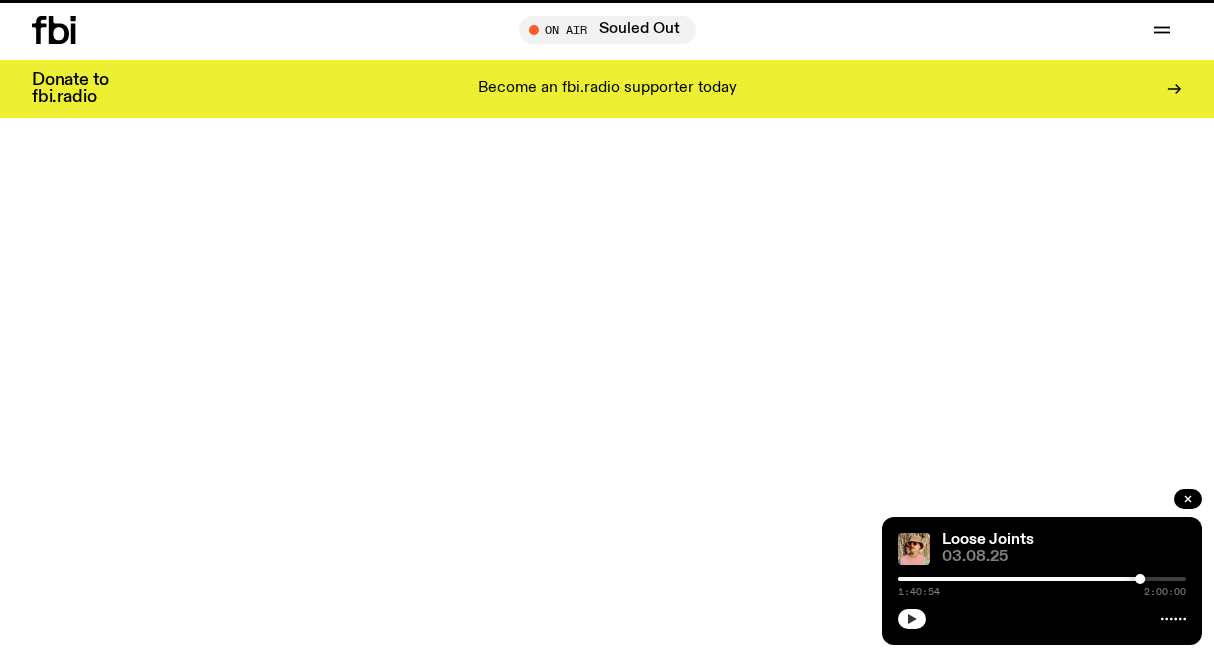 scroll, scrollTop: 0, scrollLeft: 0, axis: both 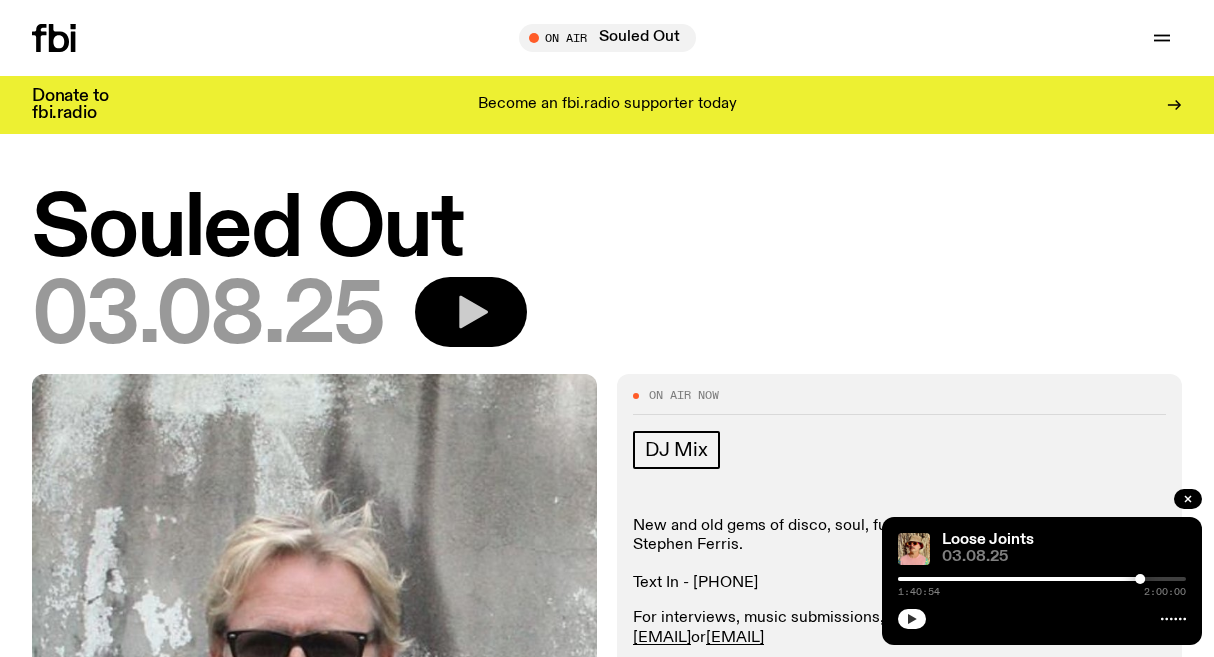 click 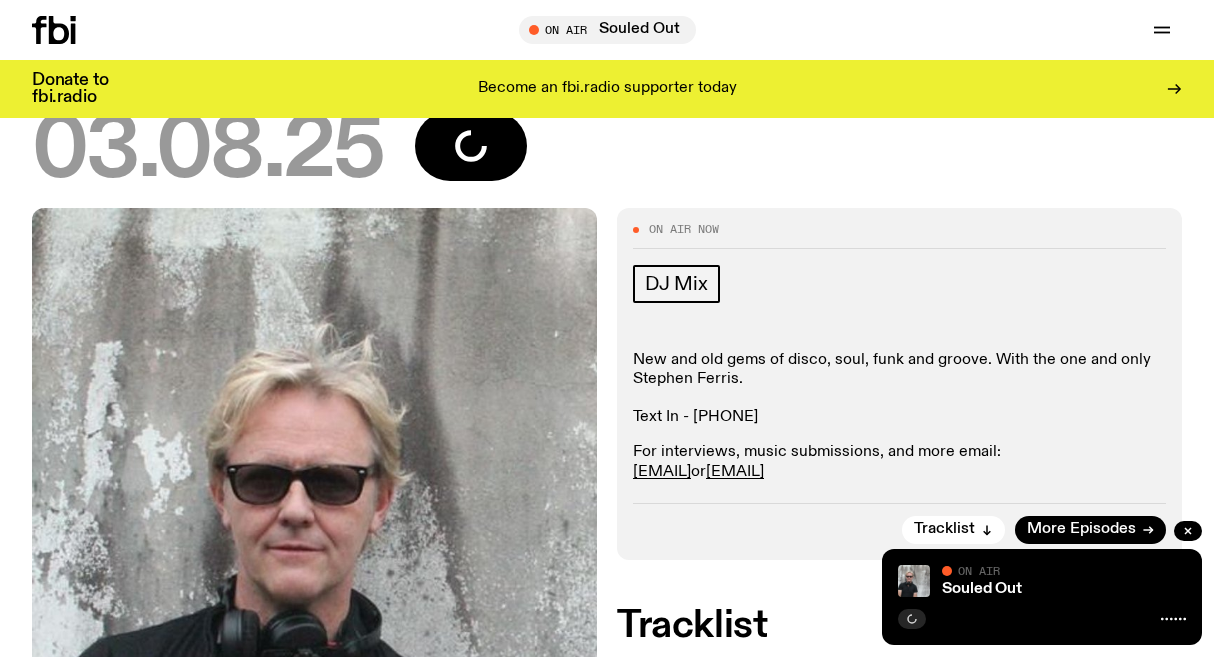 scroll, scrollTop: 157, scrollLeft: 0, axis: vertical 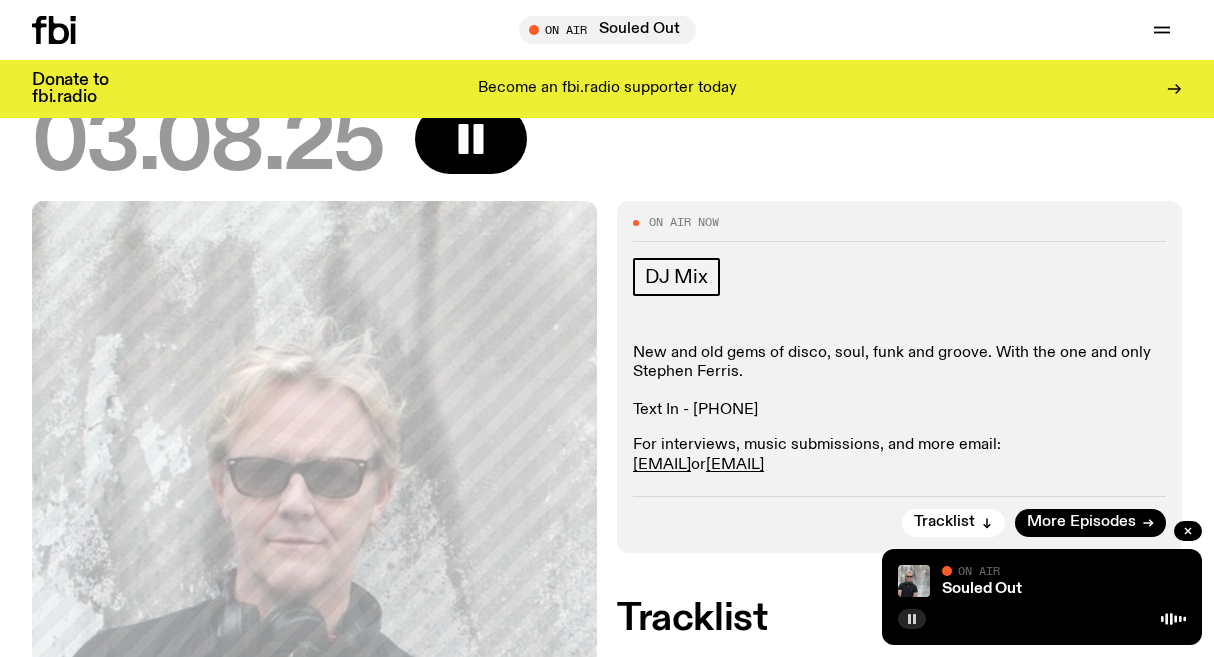 click at bounding box center [1042, 617] 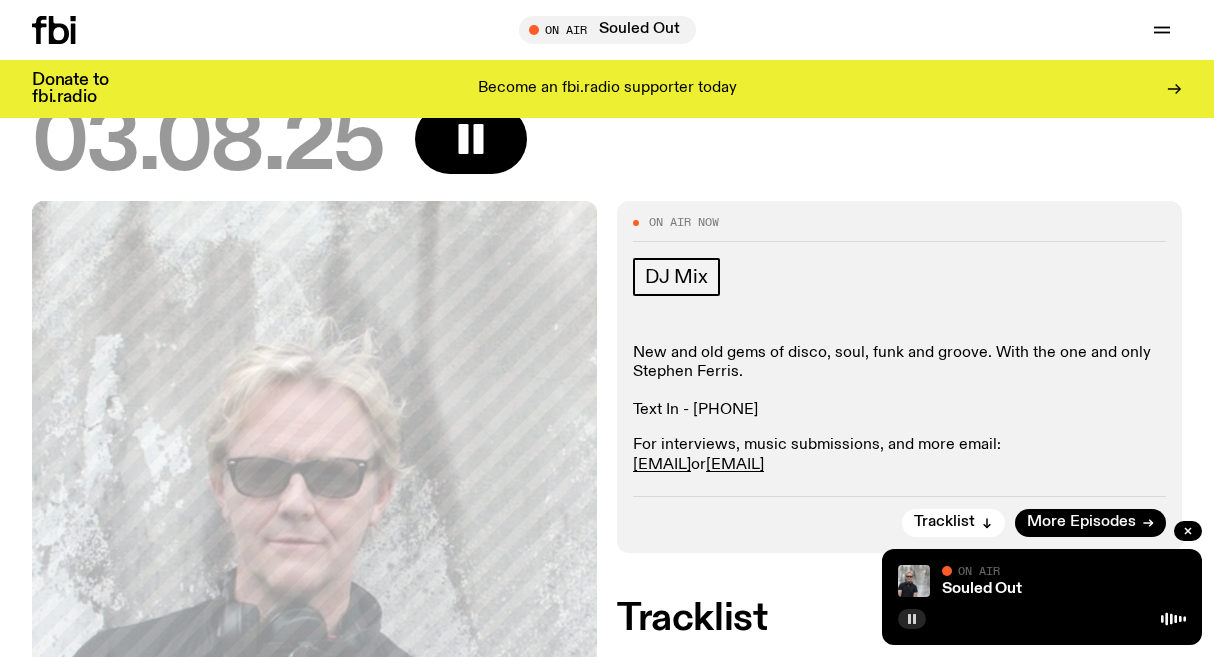 click at bounding box center (1042, 617) 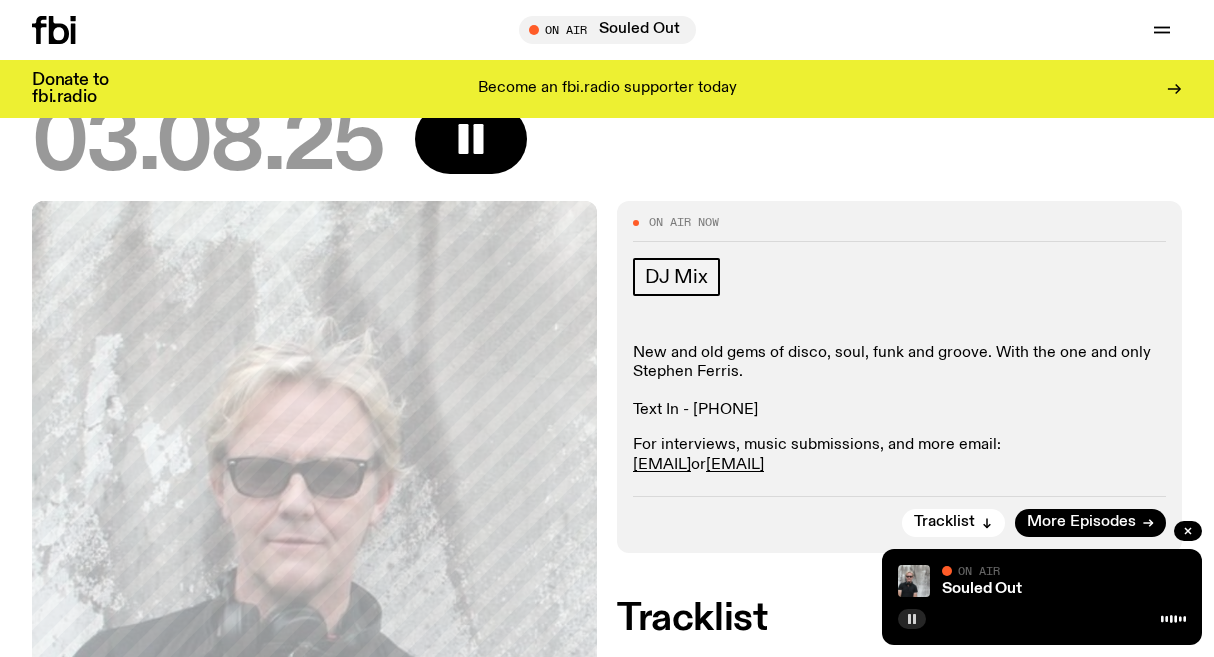 click at bounding box center [1042, 617] 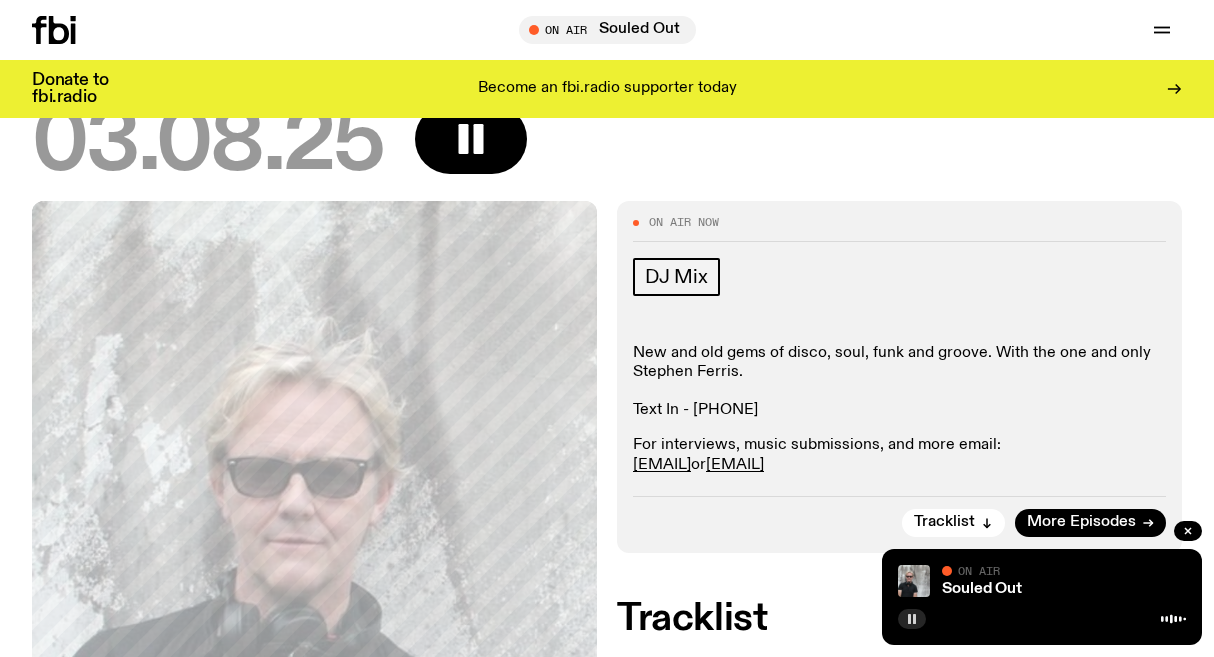 click at bounding box center [1042, 617] 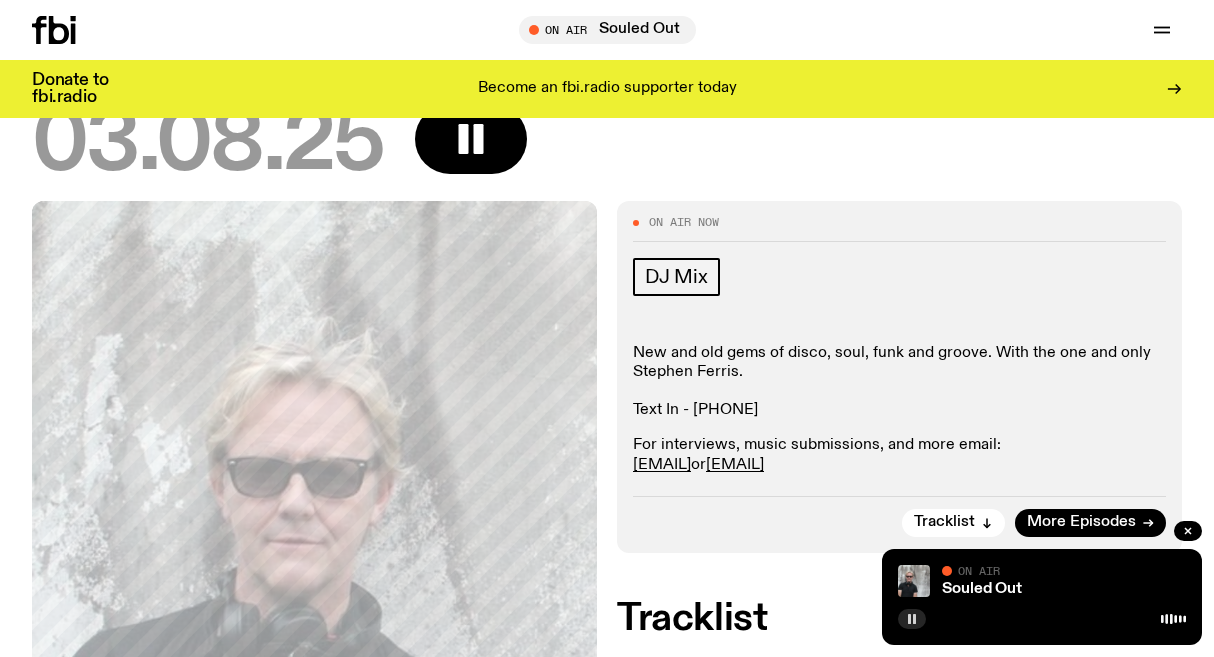 click at bounding box center [1042, 617] 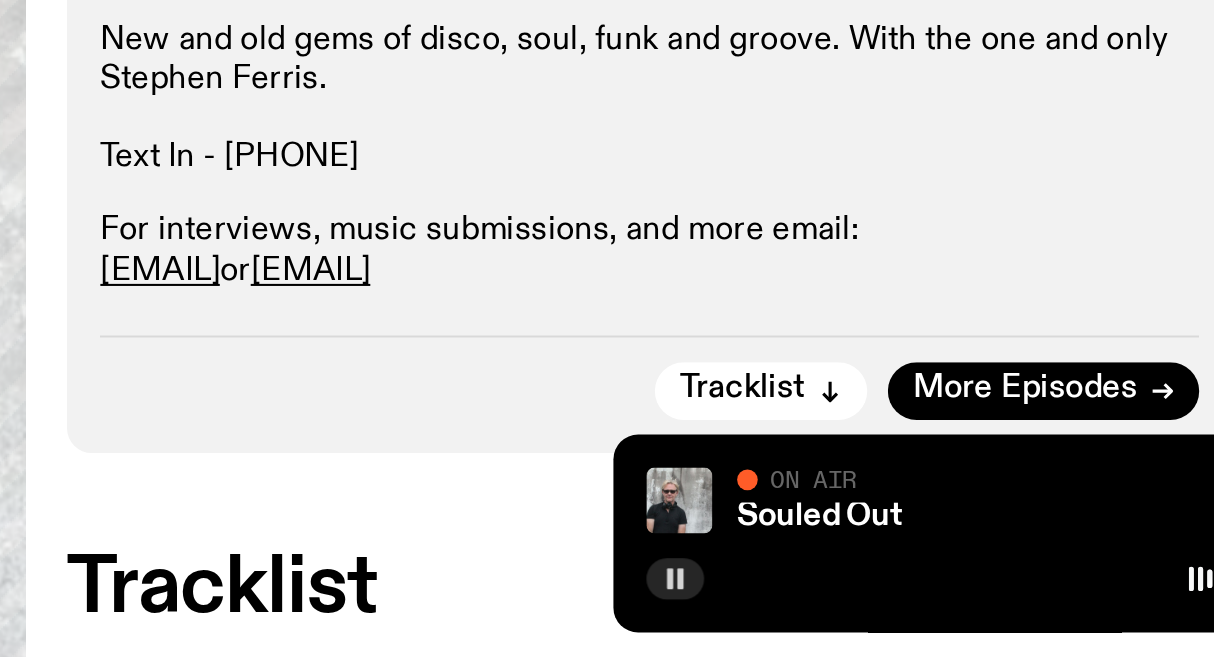 scroll, scrollTop: 151, scrollLeft: 0, axis: vertical 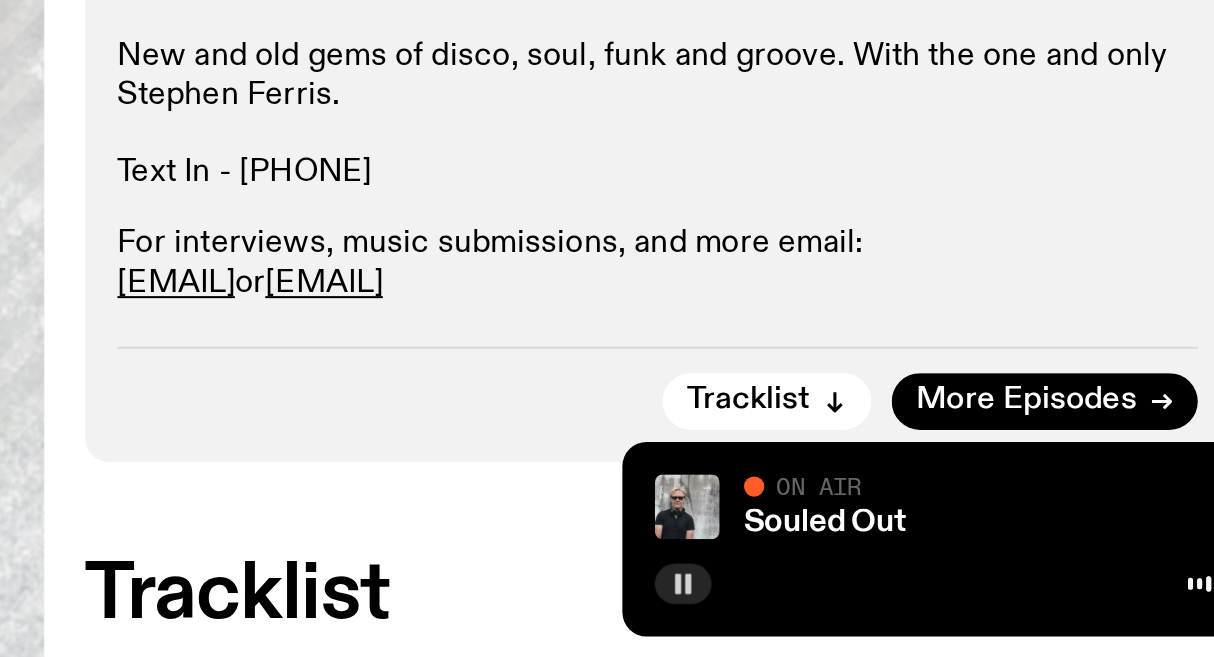 click at bounding box center (912, 619) 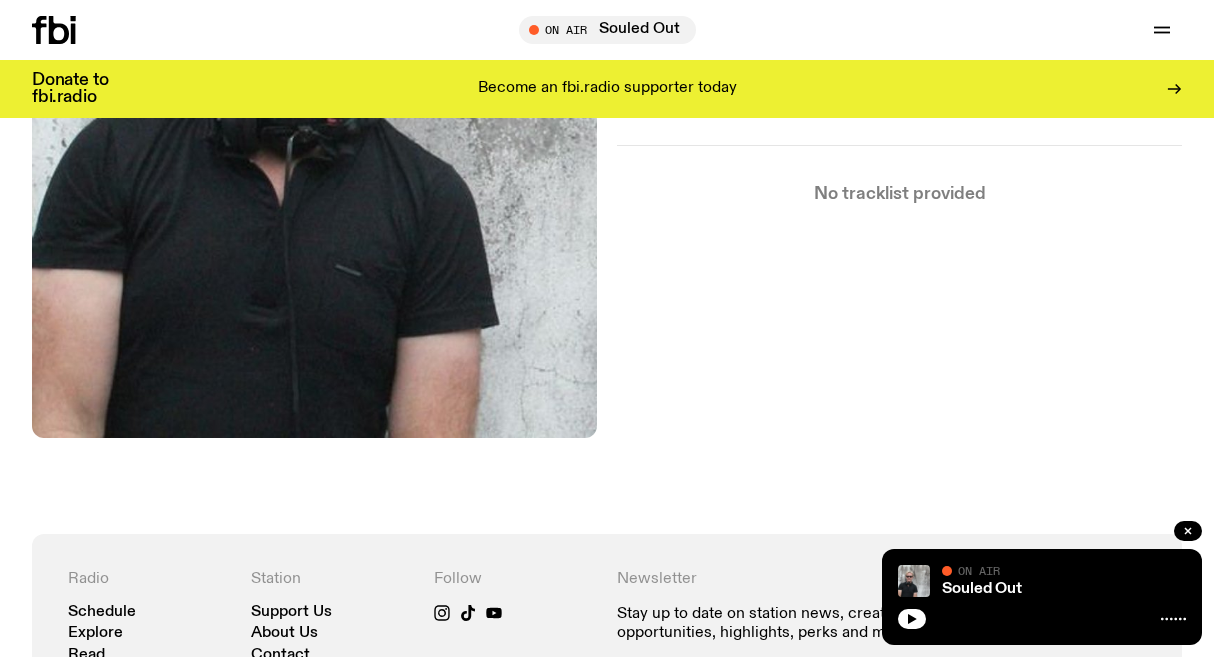 scroll, scrollTop: 786, scrollLeft: 0, axis: vertical 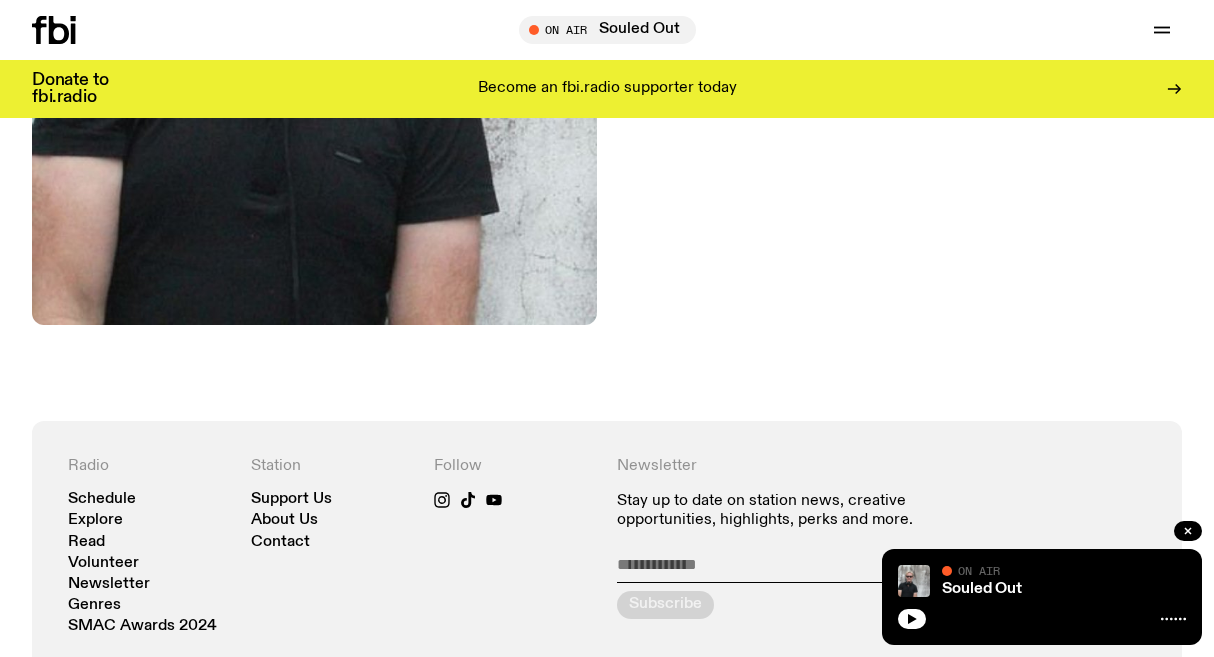 click 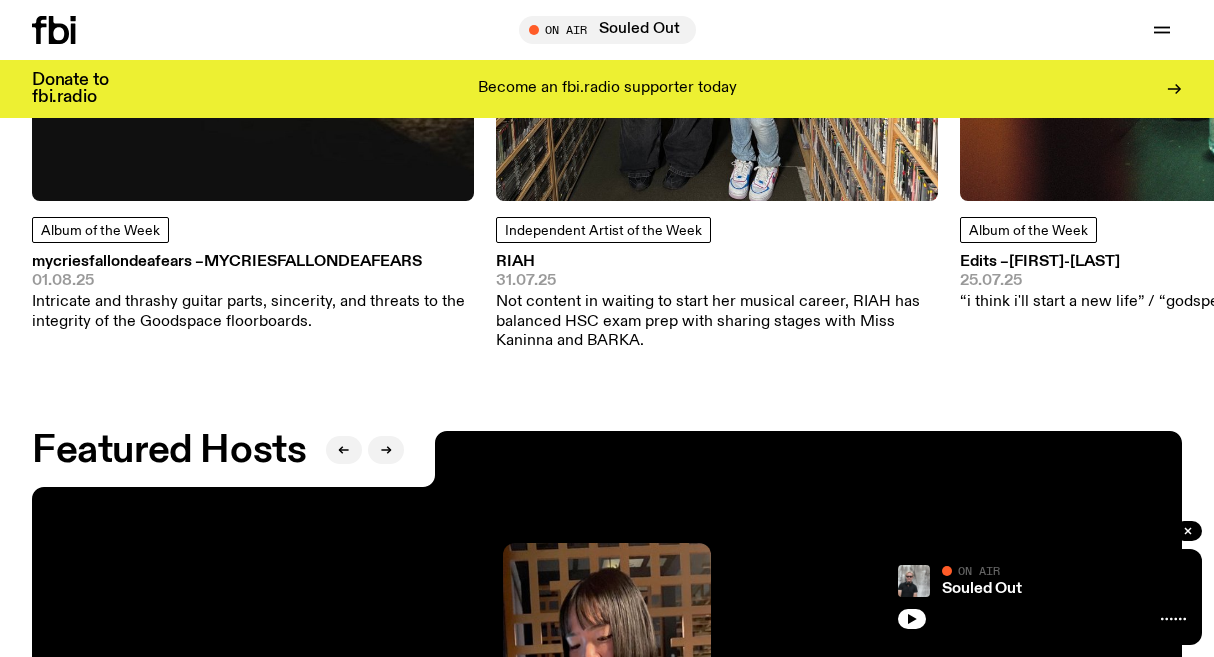 scroll, scrollTop: 3201, scrollLeft: 0, axis: vertical 